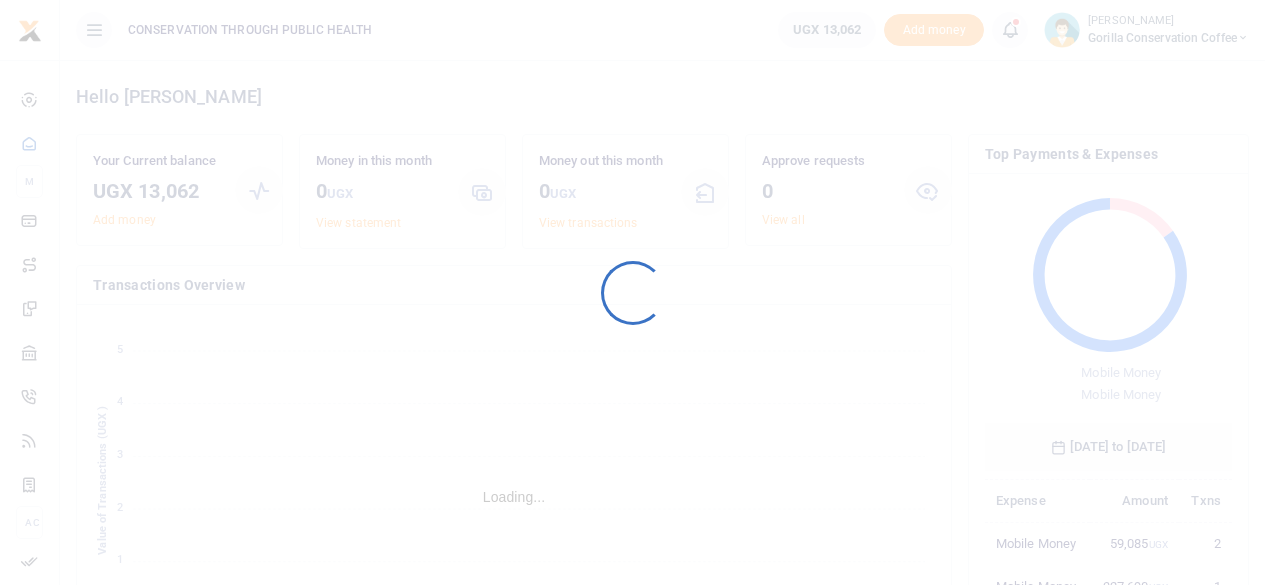 scroll, scrollTop: 0, scrollLeft: 0, axis: both 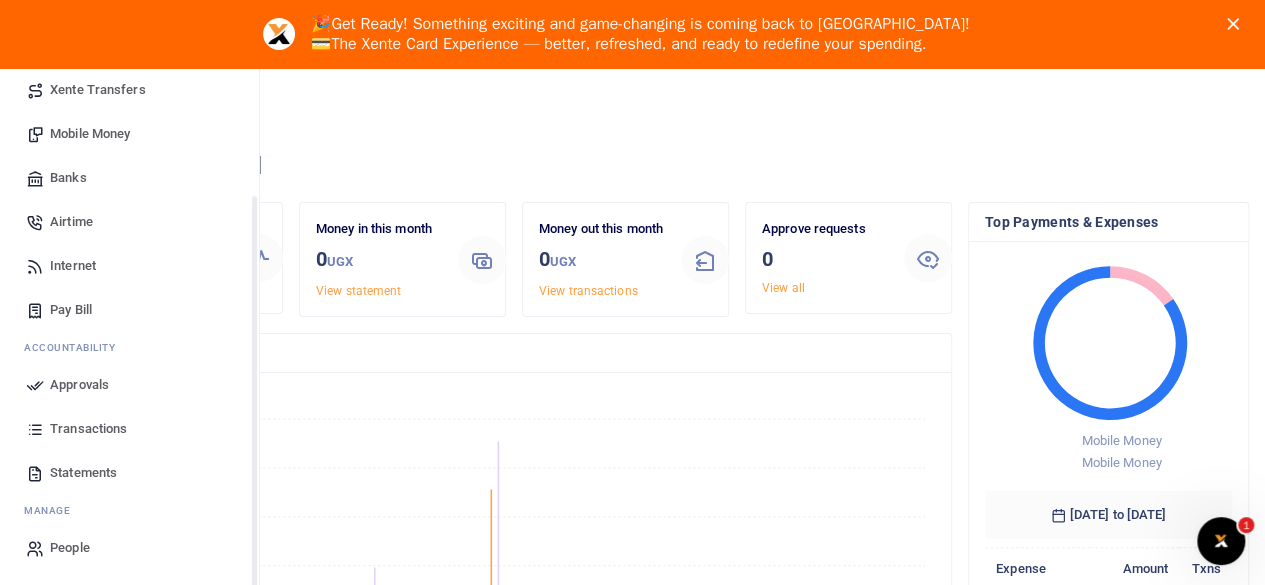 click on "Transactions" at bounding box center [88, 429] 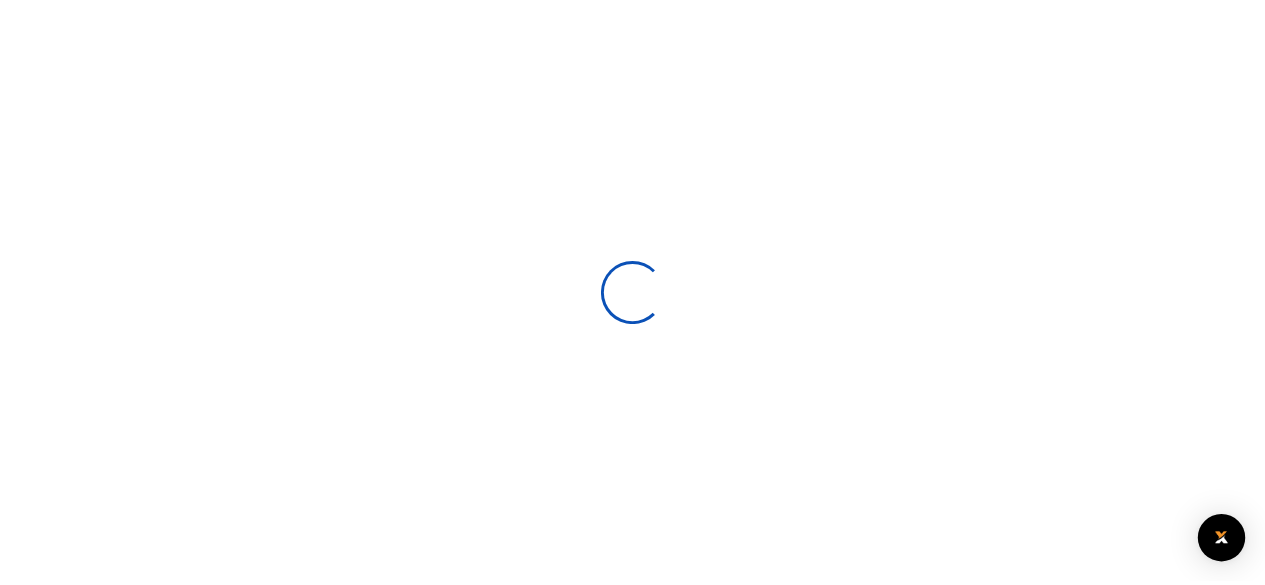 scroll, scrollTop: 0, scrollLeft: 0, axis: both 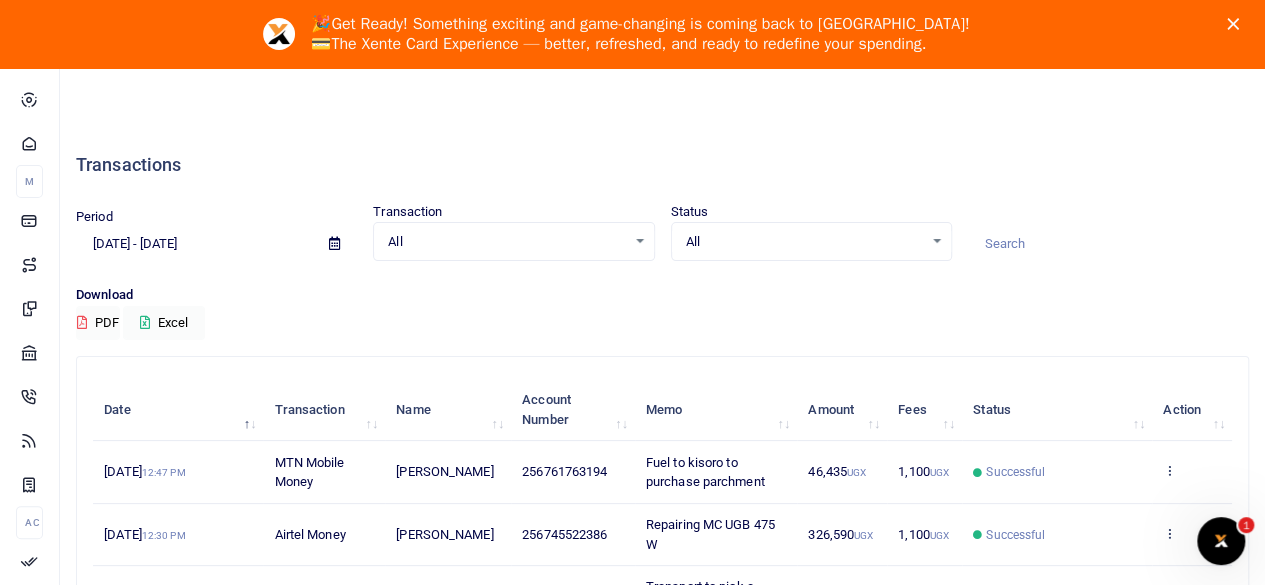 click 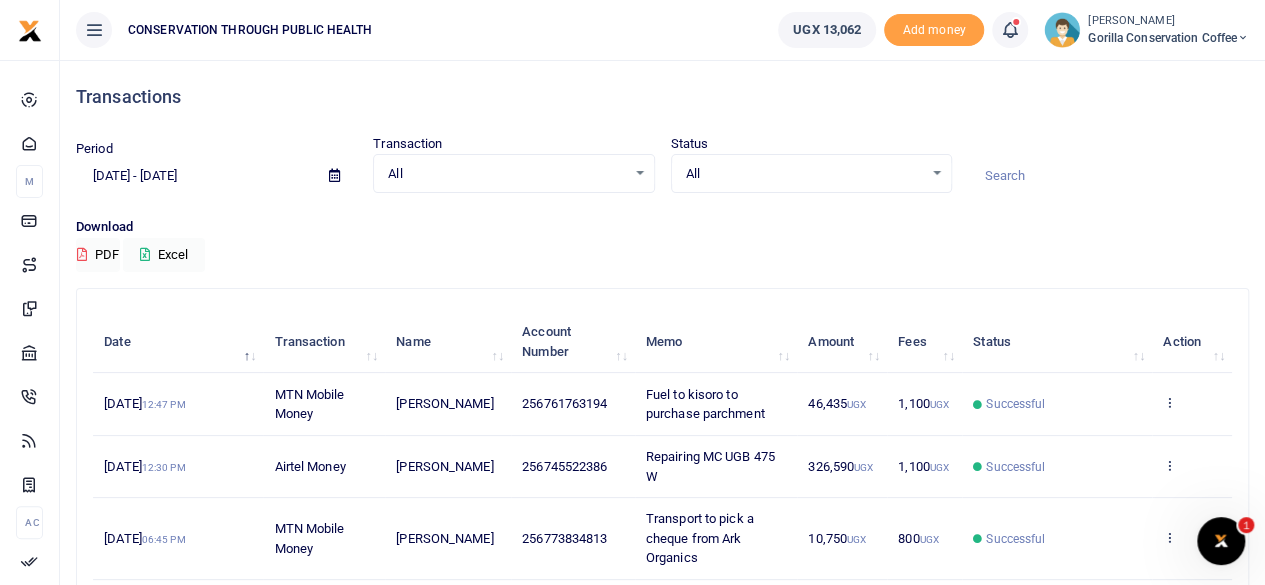 click at bounding box center (334, 175) 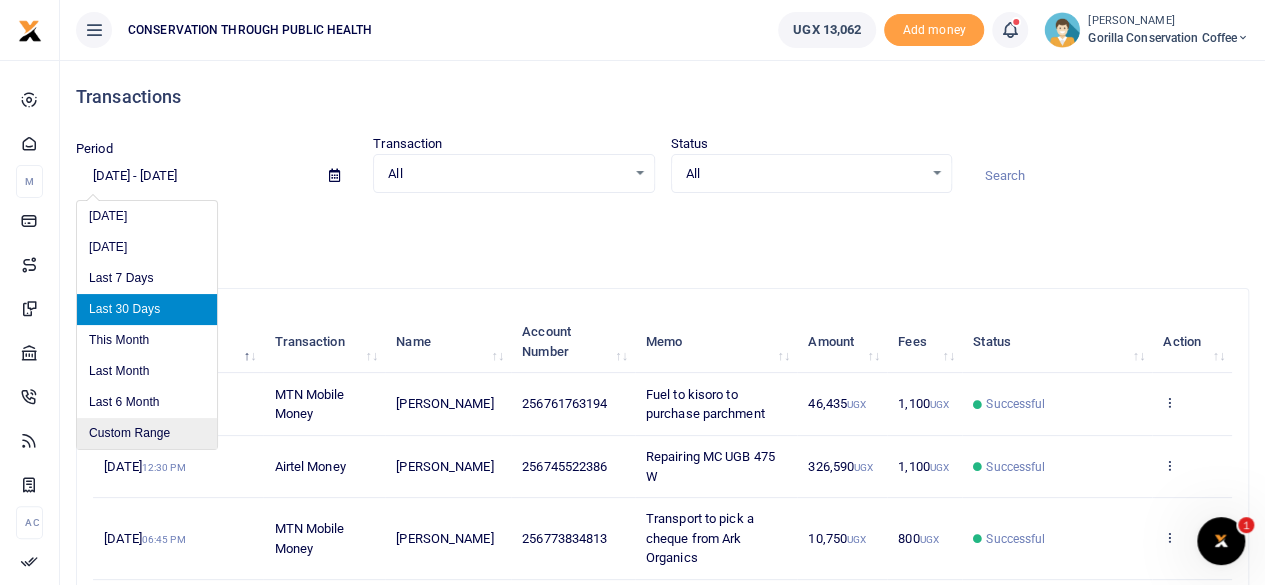 click on "Custom Range" at bounding box center [147, 433] 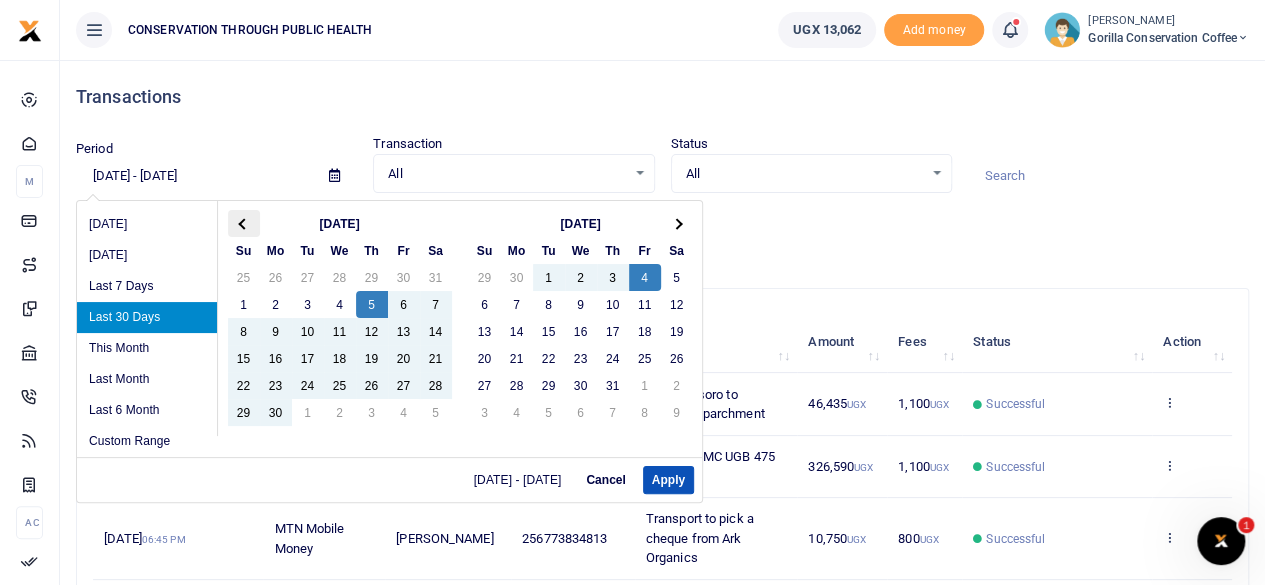 click at bounding box center (243, 223) 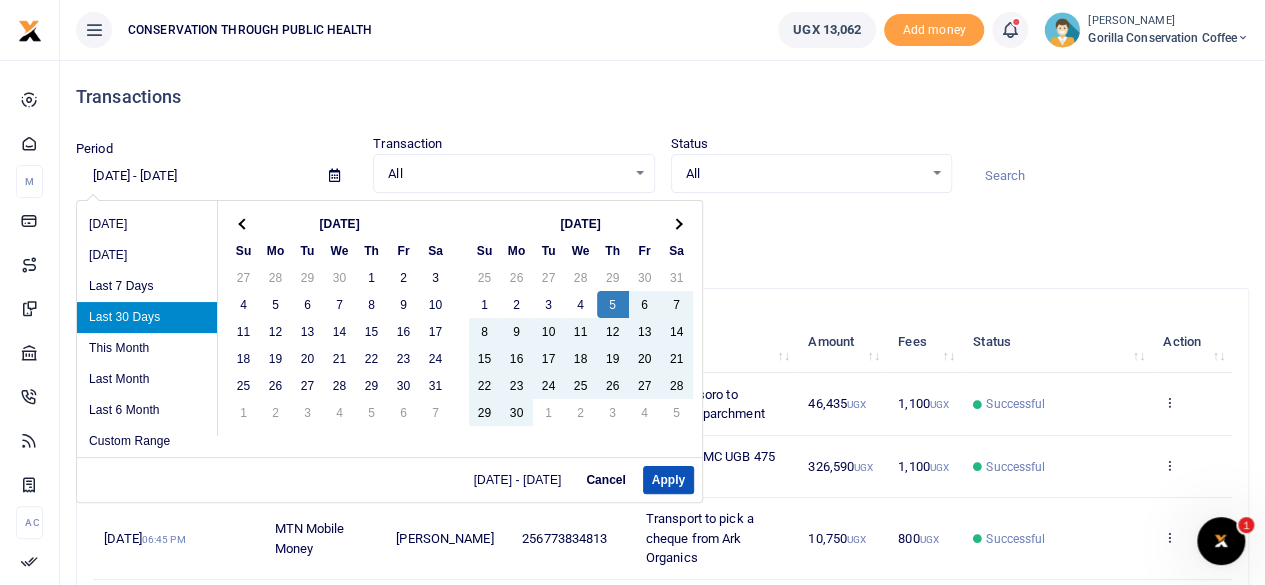 click at bounding box center [243, 223] 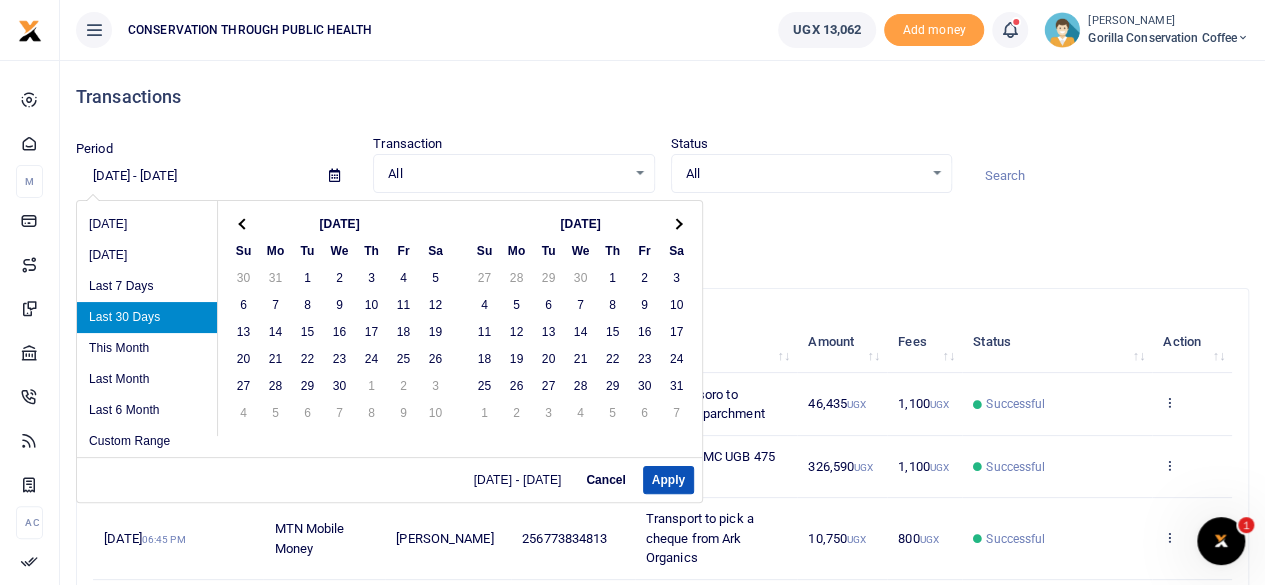 click at bounding box center (243, 223) 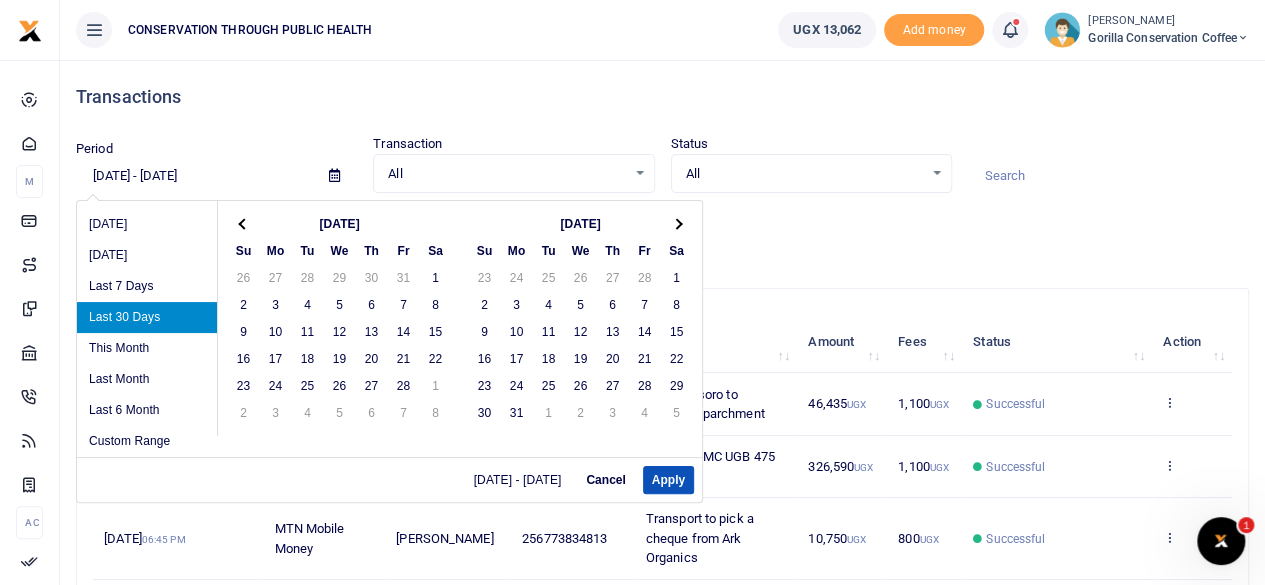 click at bounding box center (243, 223) 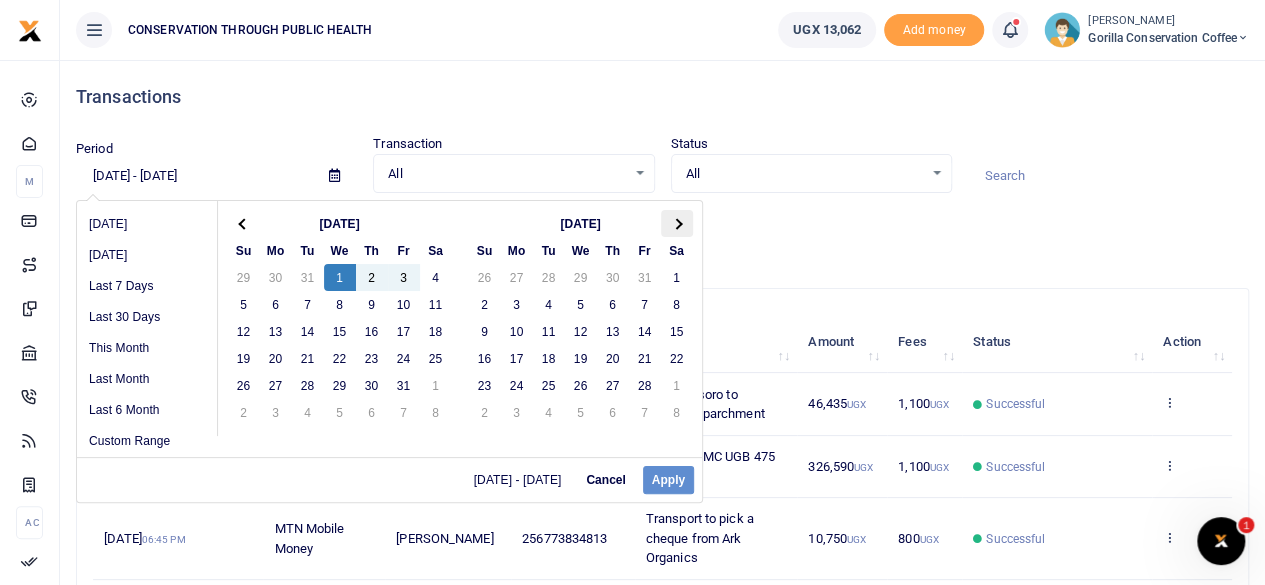 click at bounding box center (676, 223) 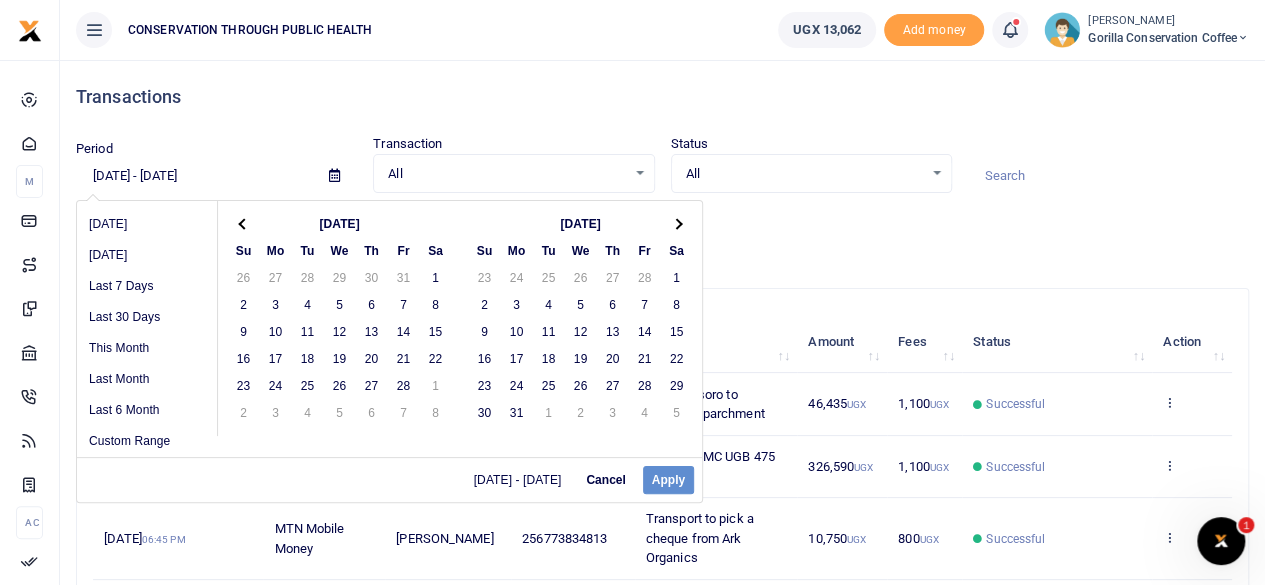 click at bounding box center (676, 223) 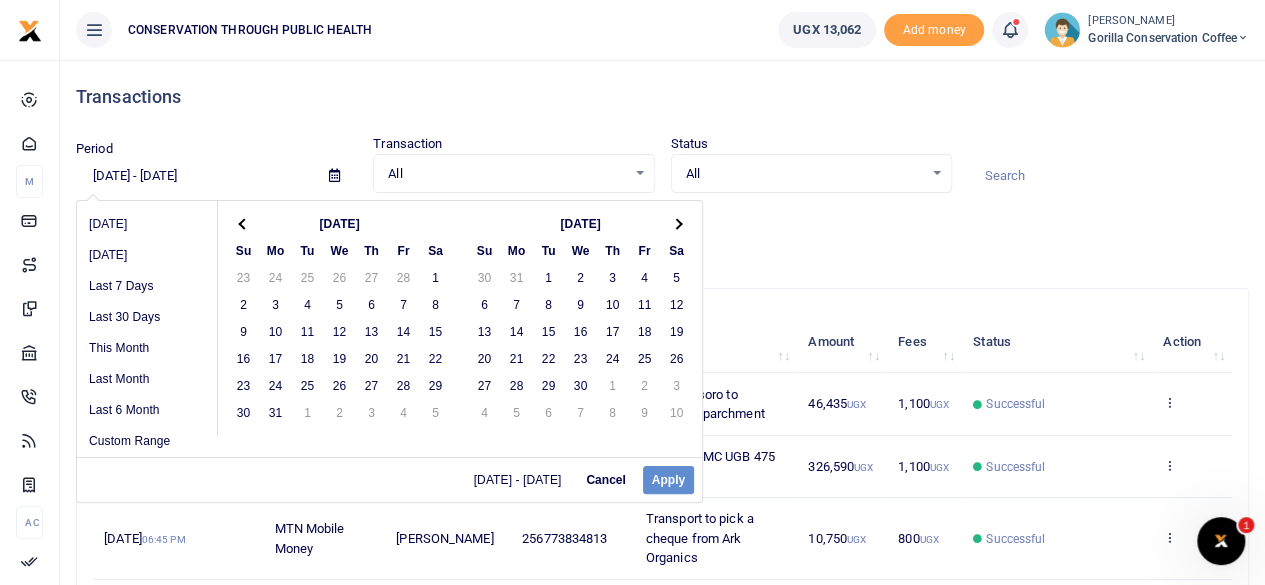click at bounding box center (676, 223) 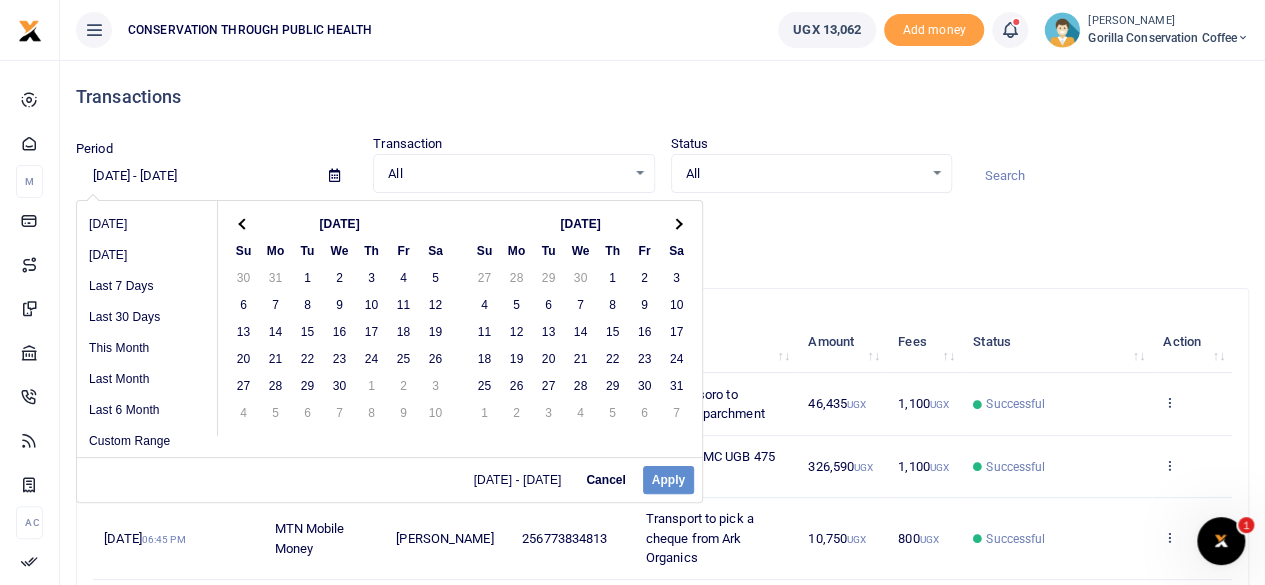 click at bounding box center (676, 223) 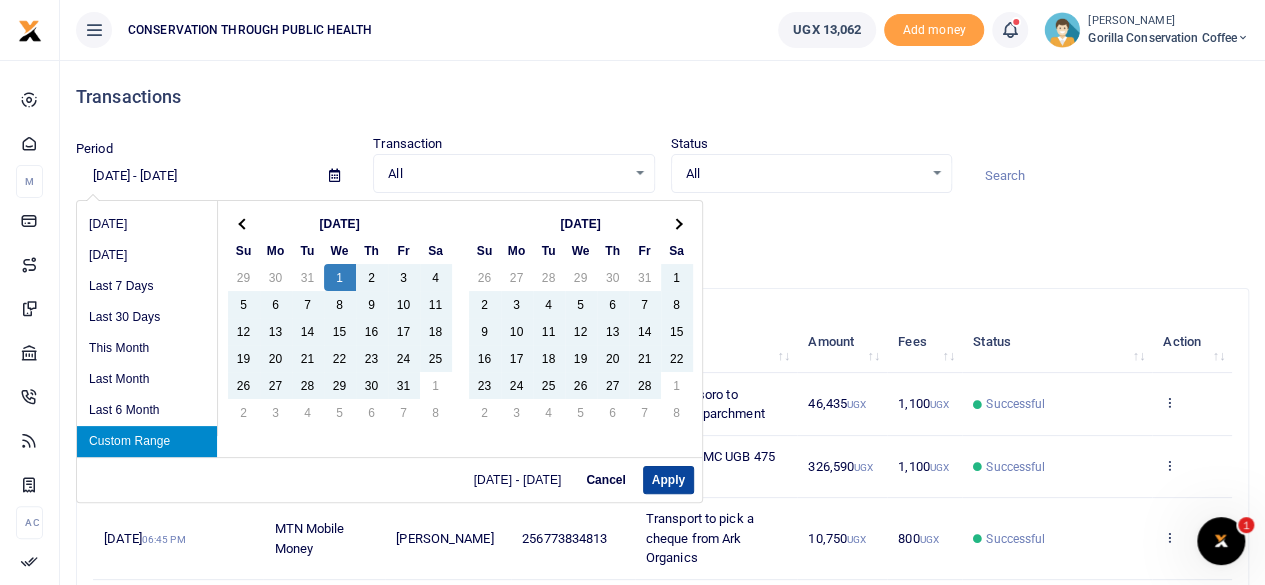 click on "Apply" at bounding box center [668, 480] 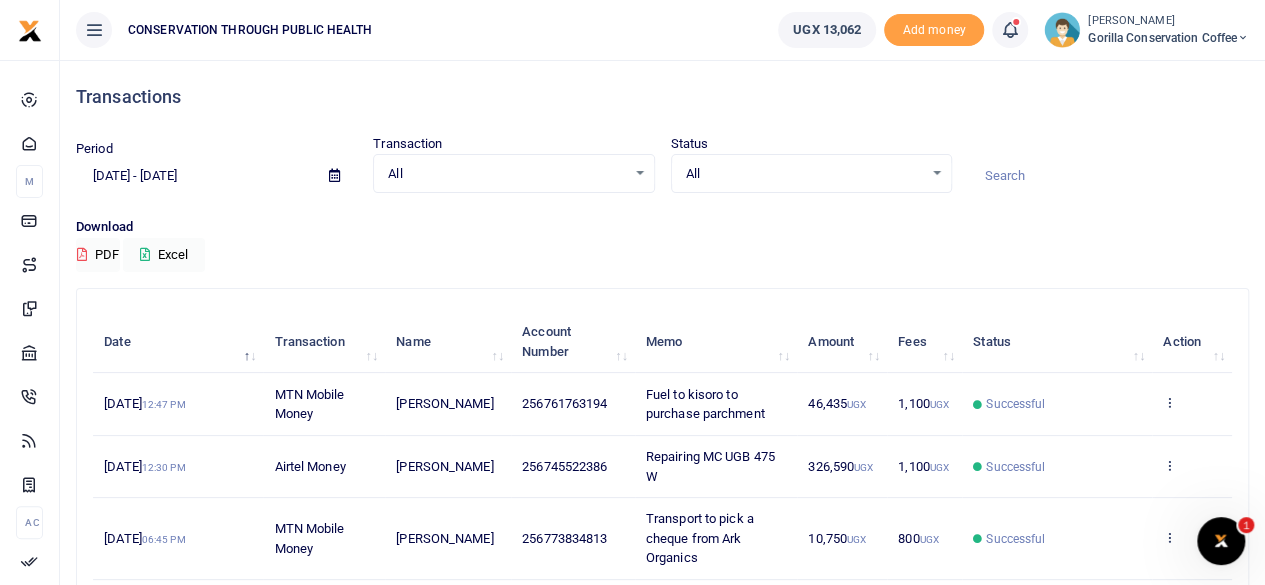 click on "All" at bounding box center [804, 174] 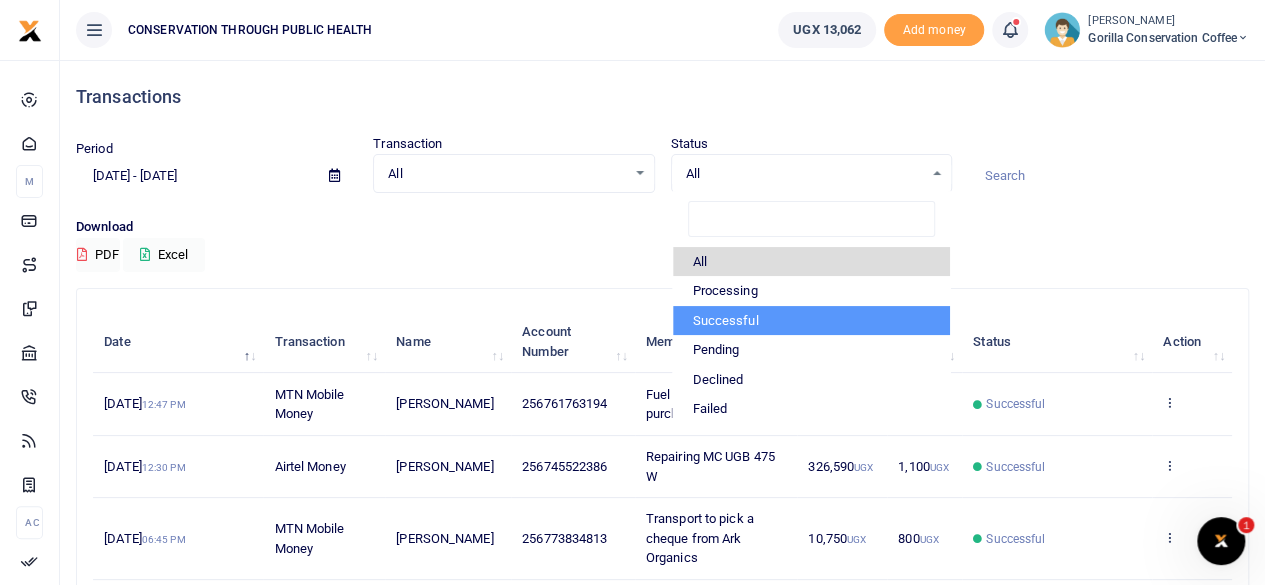 click on "Successful" at bounding box center (811, 321) 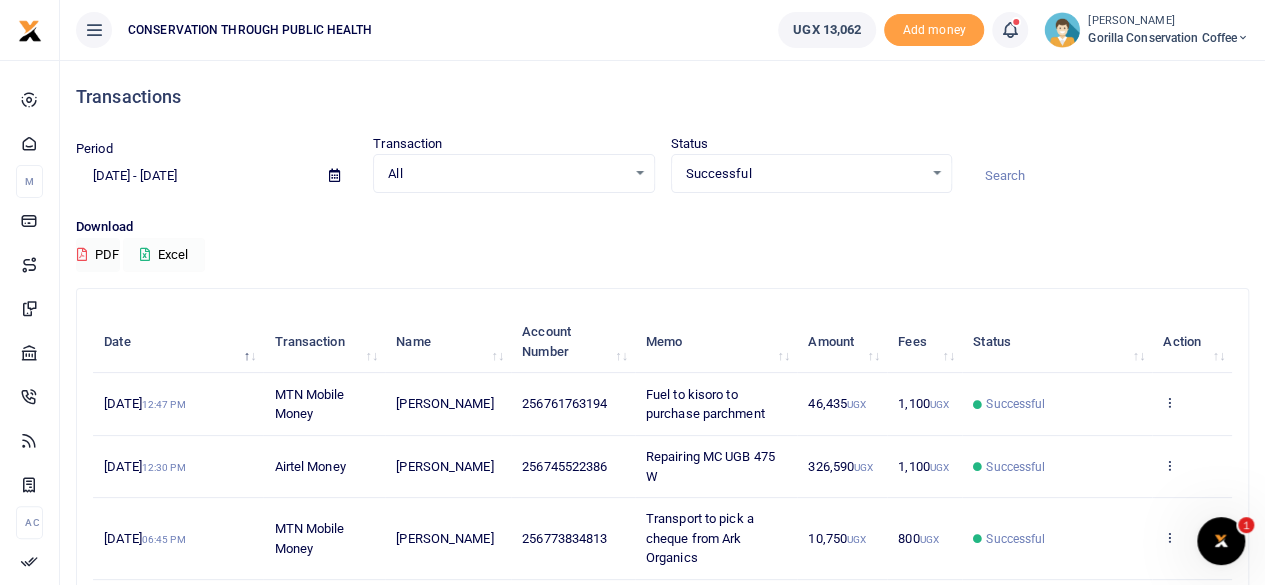 click on "Excel" at bounding box center (164, 255) 